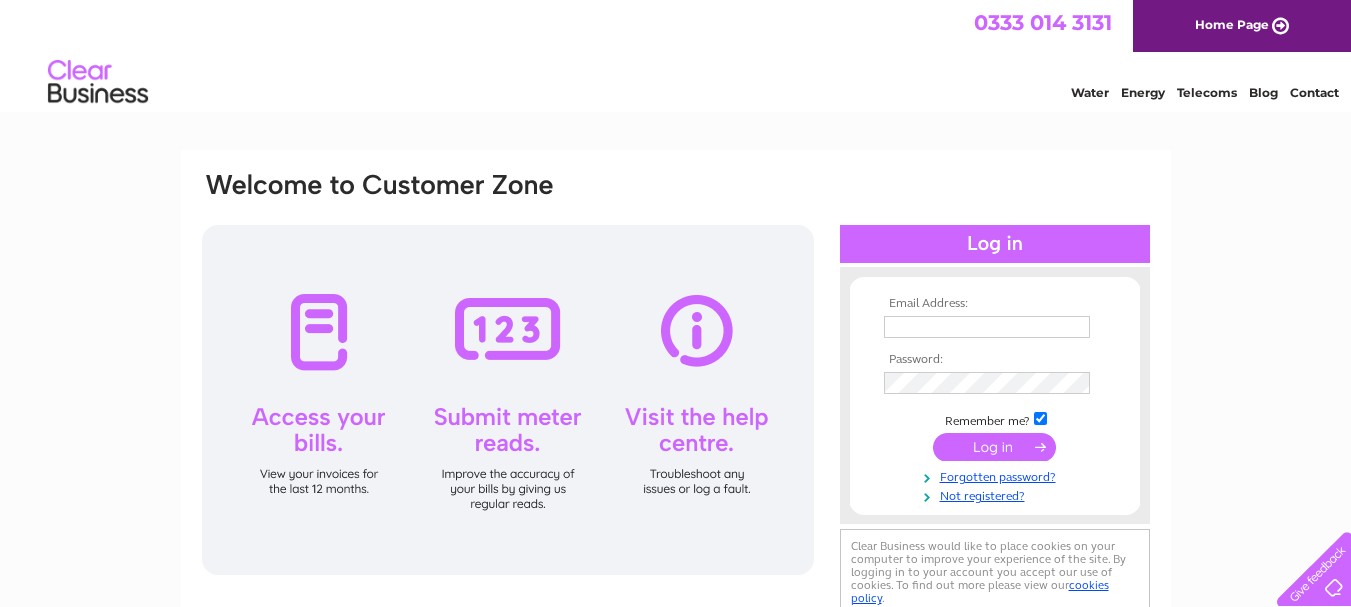 scroll, scrollTop: 0, scrollLeft: 0, axis: both 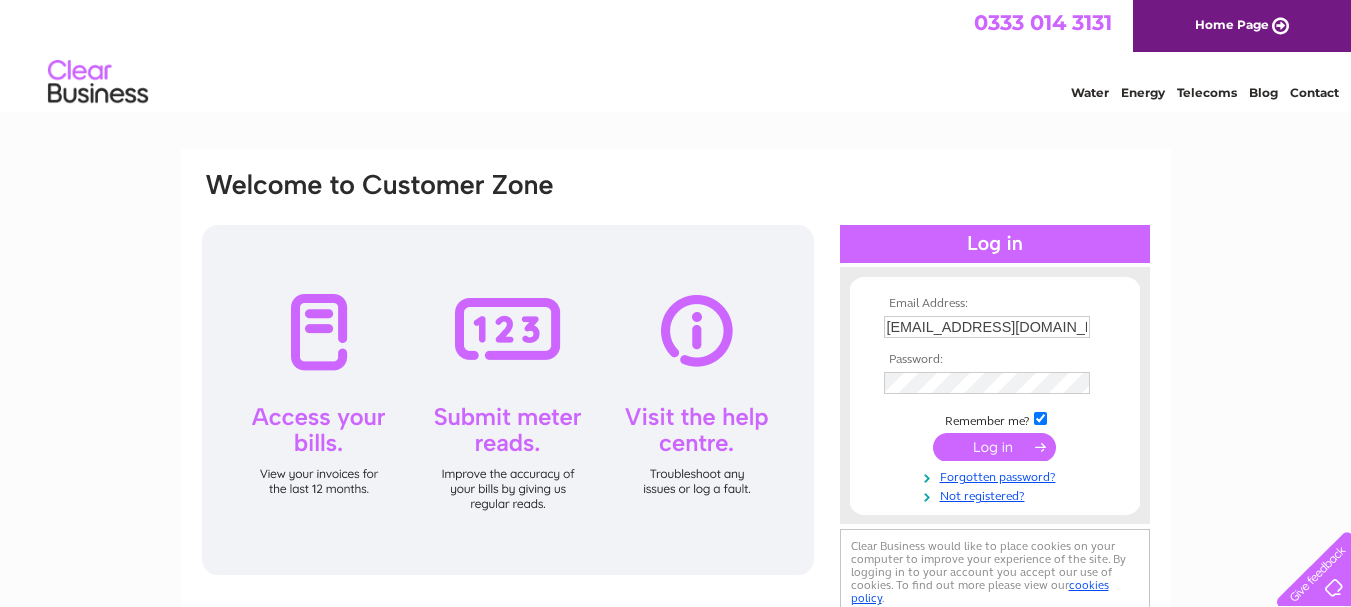 click at bounding box center [994, 447] 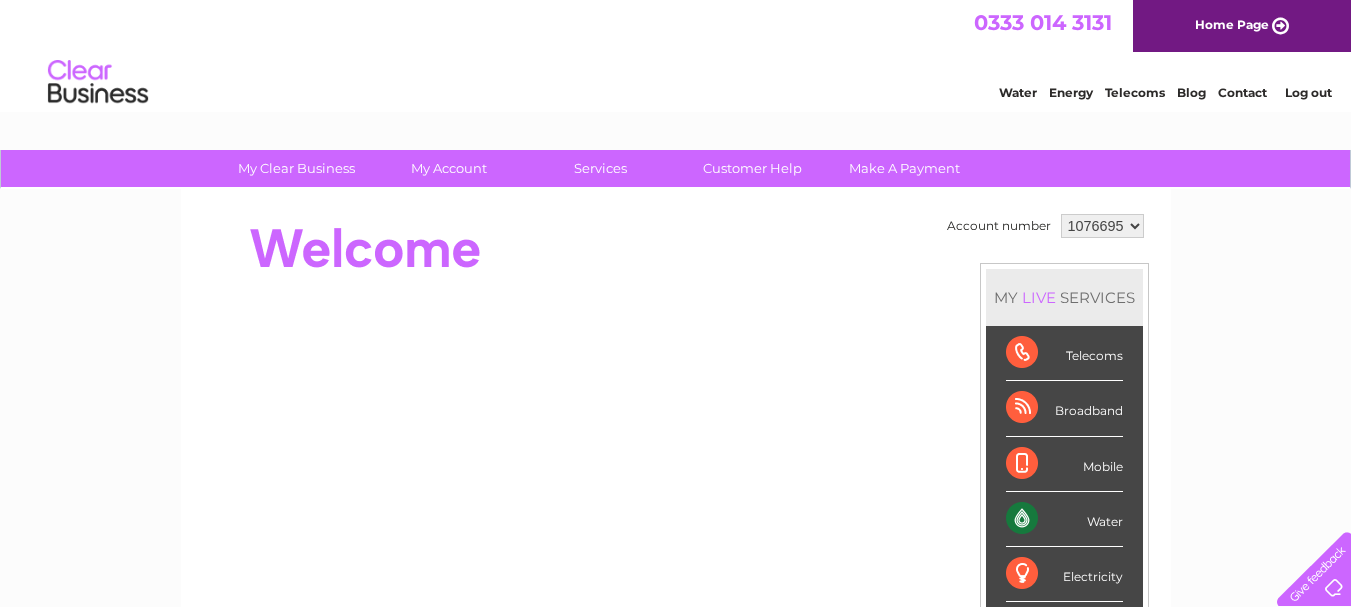 scroll, scrollTop: 0, scrollLeft: 0, axis: both 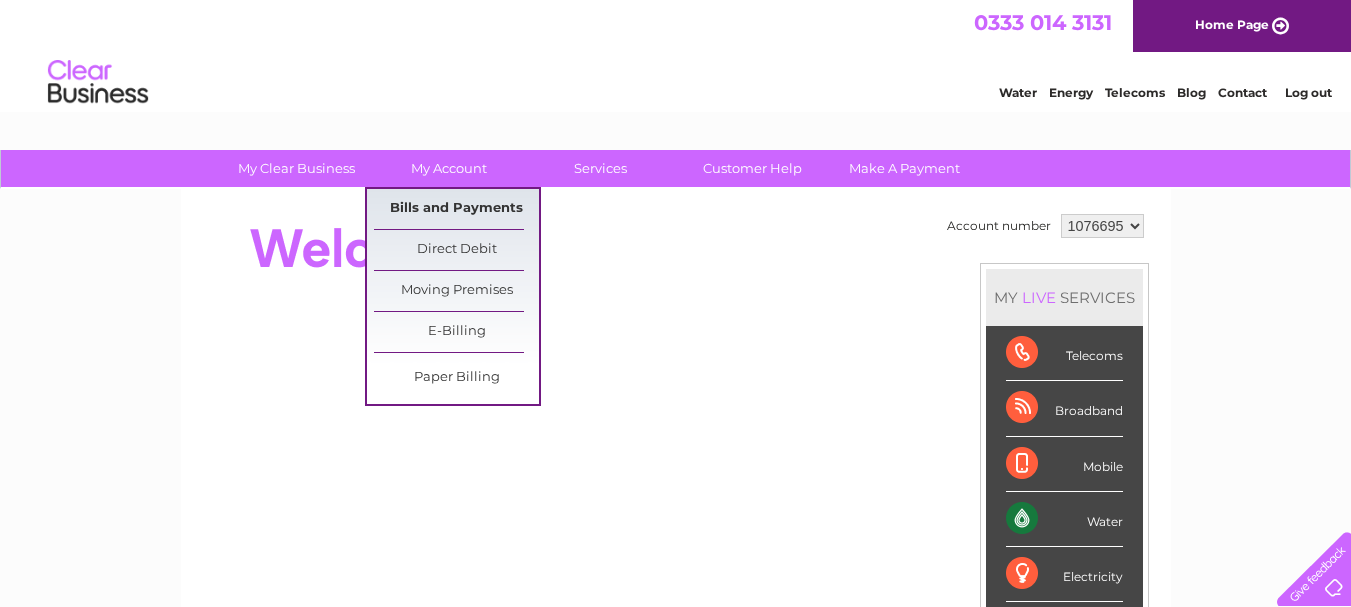 click on "Bills and Payments" at bounding box center (456, 209) 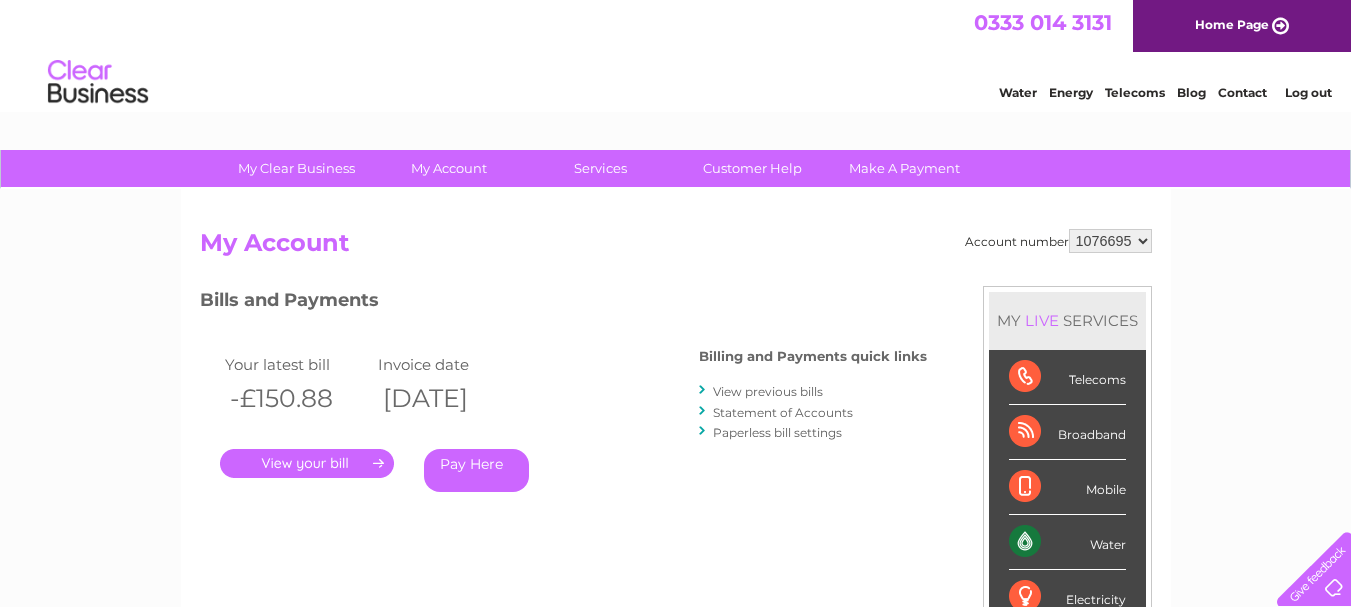scroll, scrollTop: 0, scrollLeft: 0, axis: both 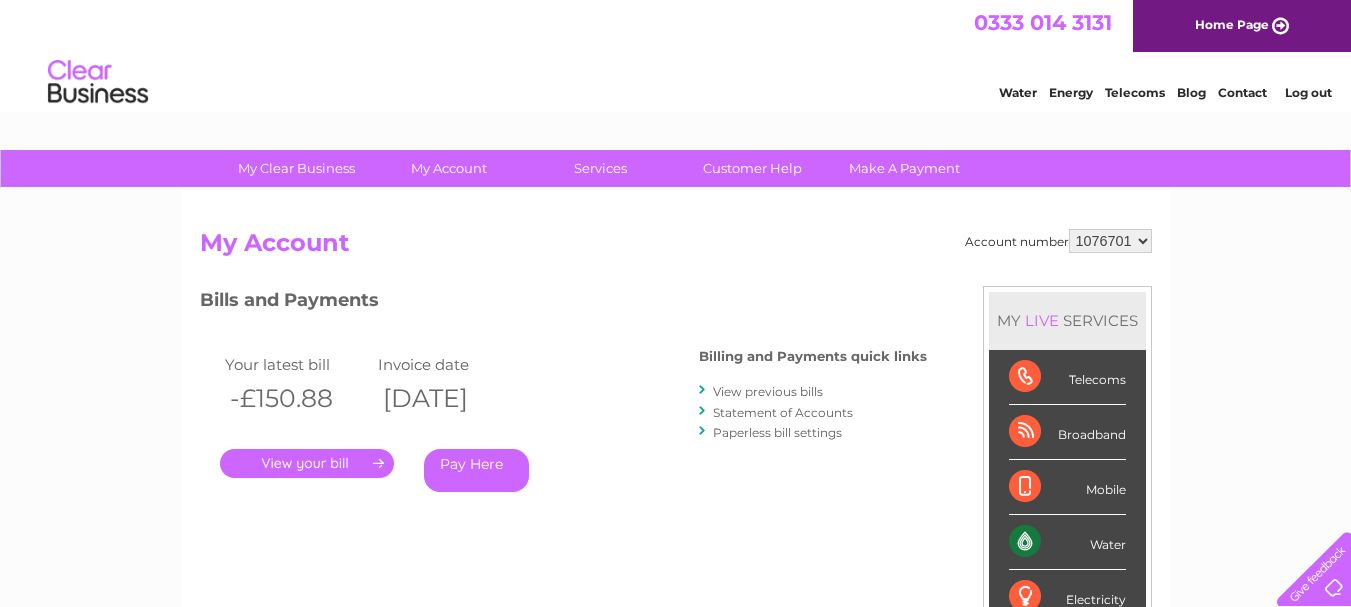 click on "1076695
1076701" at bounding box center (1110, 241) 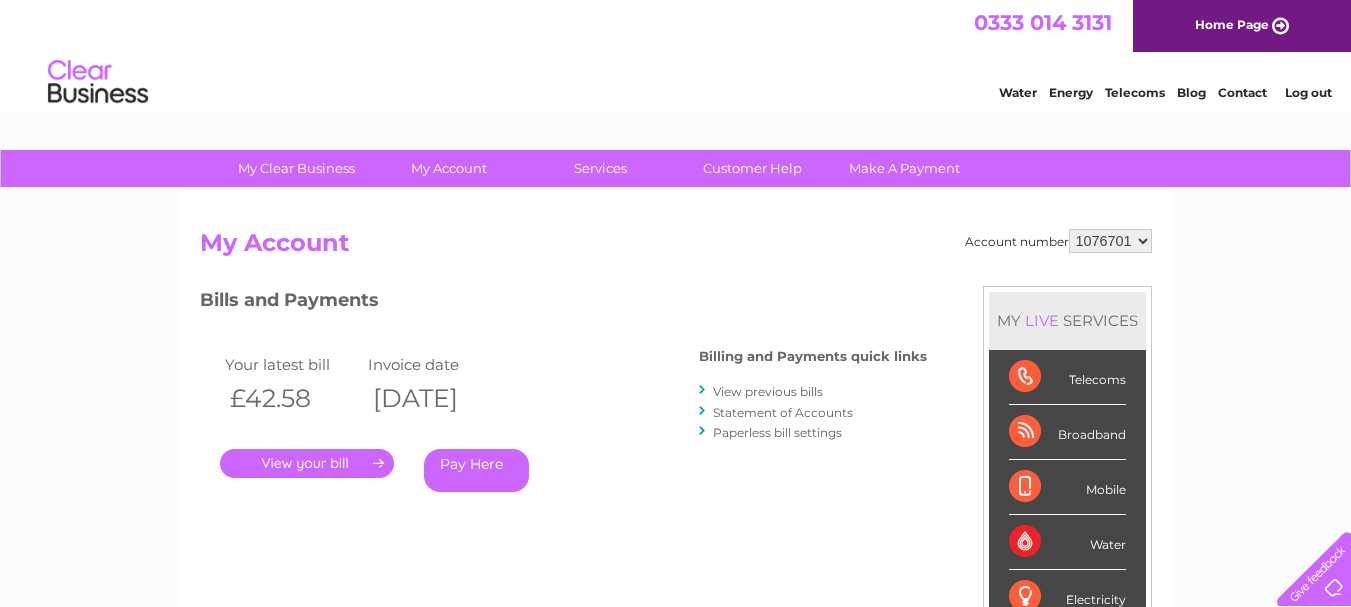 scroll, scrollTop: 0, scrollLeft: 0, axis: both 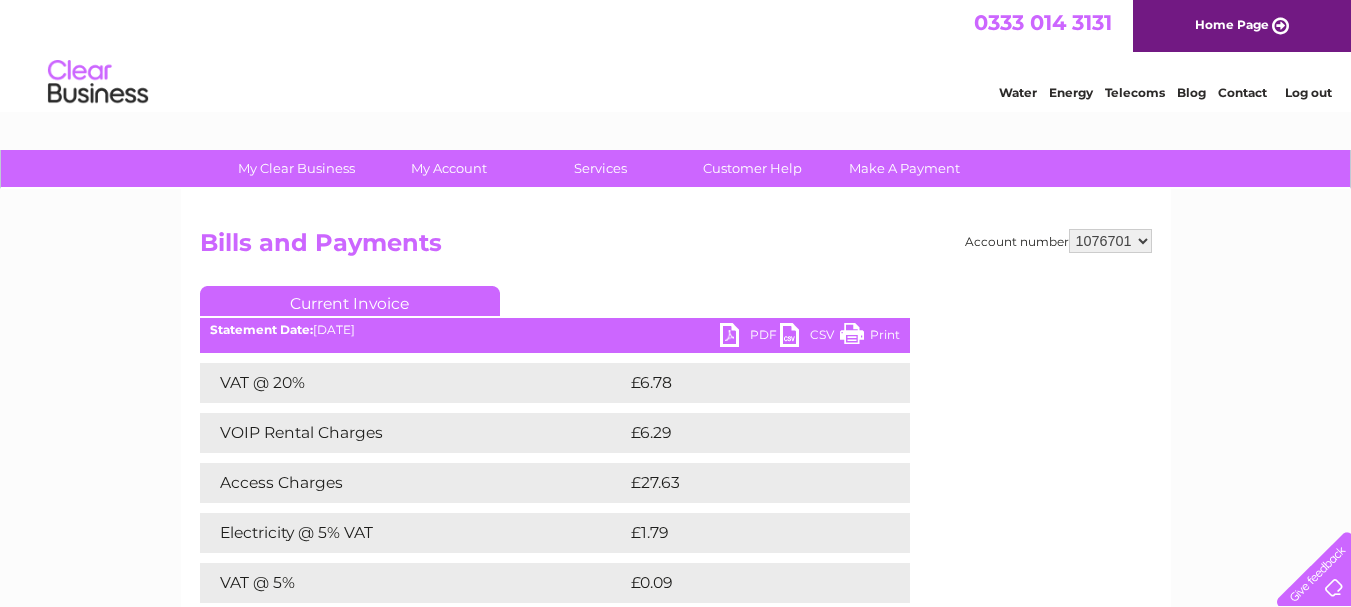 click on "Current Invoice" at bounding box center [555, 304] 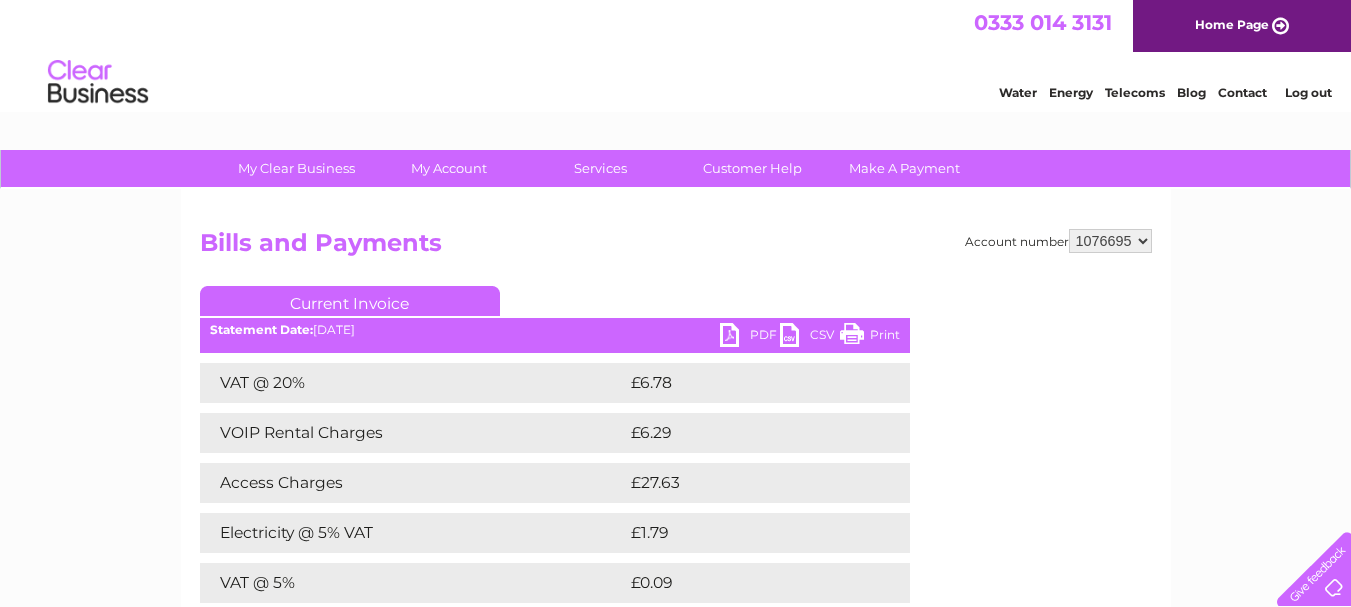 click on "1076695
1076701" at bounding box center [1110, 241] 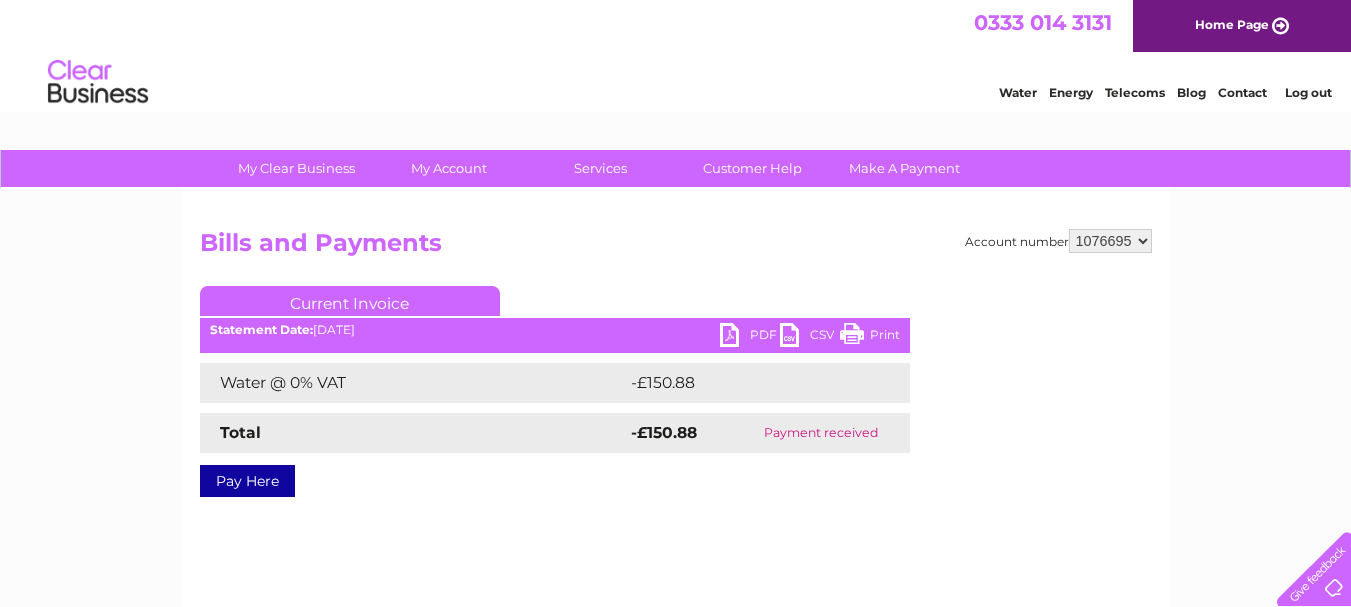 scroll, scrollTop: 0, scrollLeft: 0, axis: both 